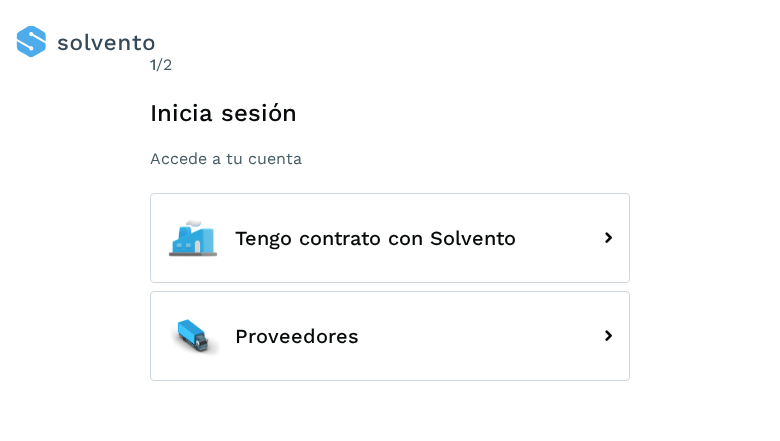 scroll, scrollTop: 0, scrollLeft: 0, axis: both 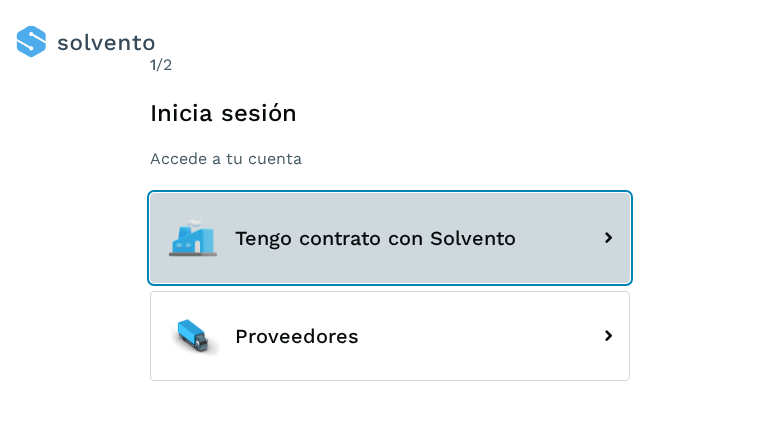 click on "Tengo contrato con Solvento" 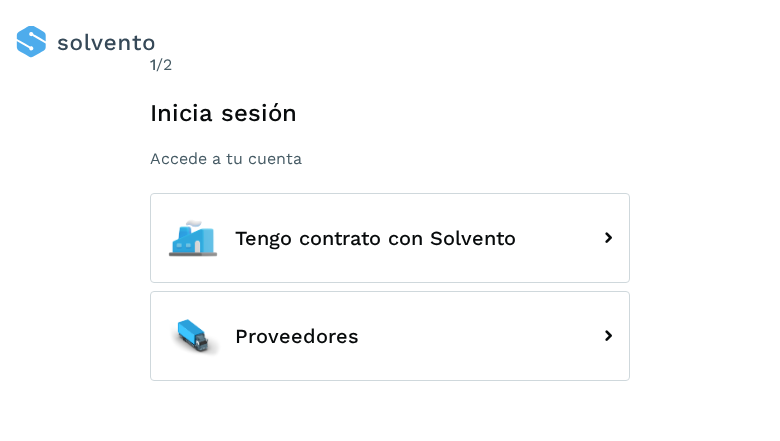 scroll, scrollTop: 0, scrollLeft: 0, axis: both 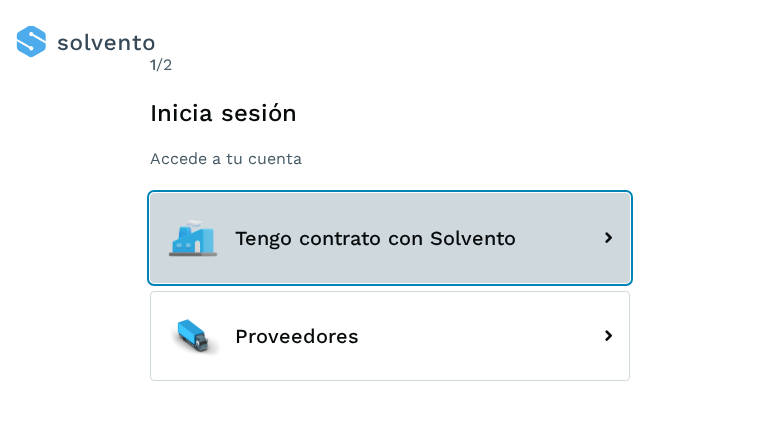 click on "Tengo contrato con Solvento" 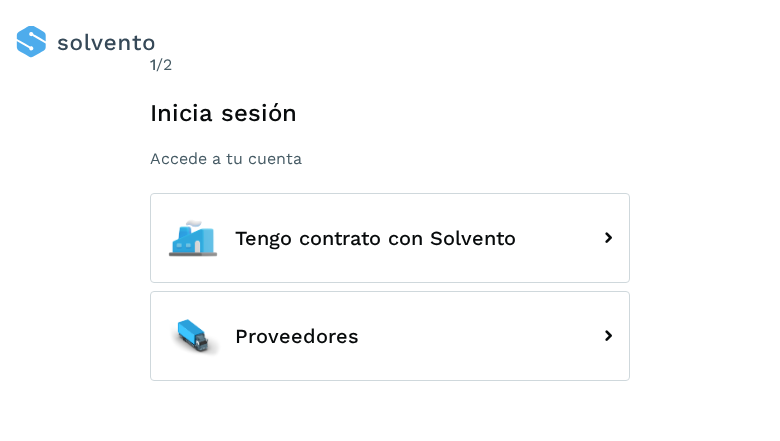 scroll, scrollTop: 0, scrollLeft: 0, axis: both 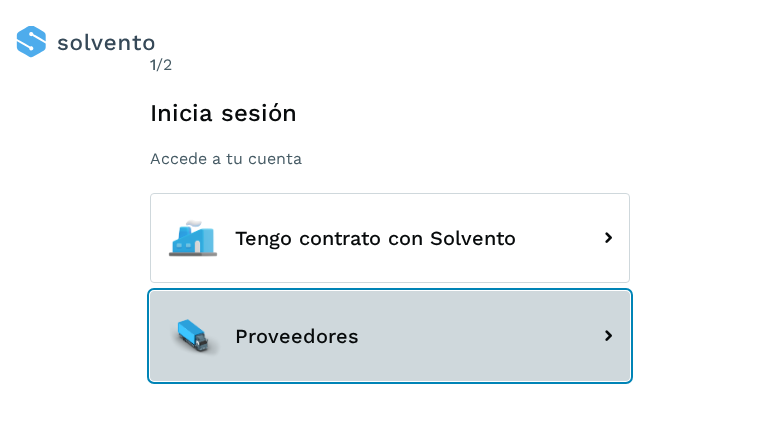 click on "Proveedores" at bounding box center (390, 336) 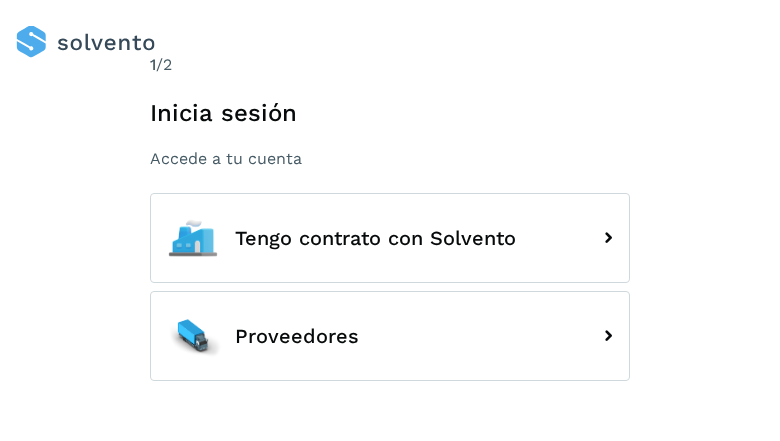 scroll, scrollTop: 0, scrollLeft: 0, axis: both 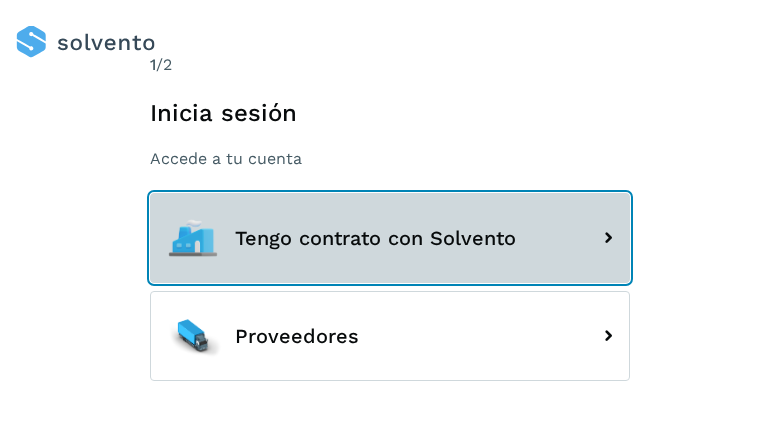 click on "Tengo contrato con Solvento" at bounding box center [390, 238] 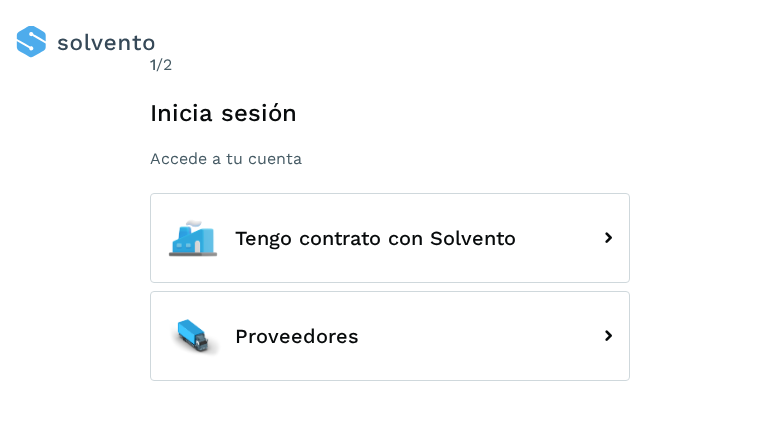 scroll, scrollTop: 0, scrollLeft: 0, axis: both 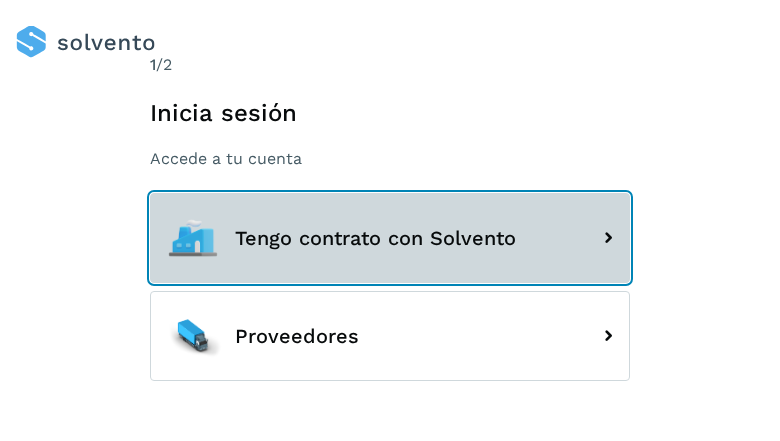 click on "Tengo contrato con Solvento" at bounding box center (390, 238) 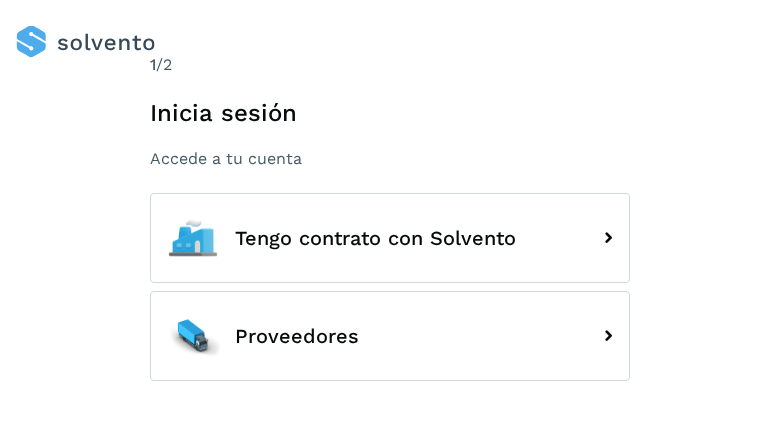 scroll, scrollTop: 0, scrollLeft: 0, axis: both 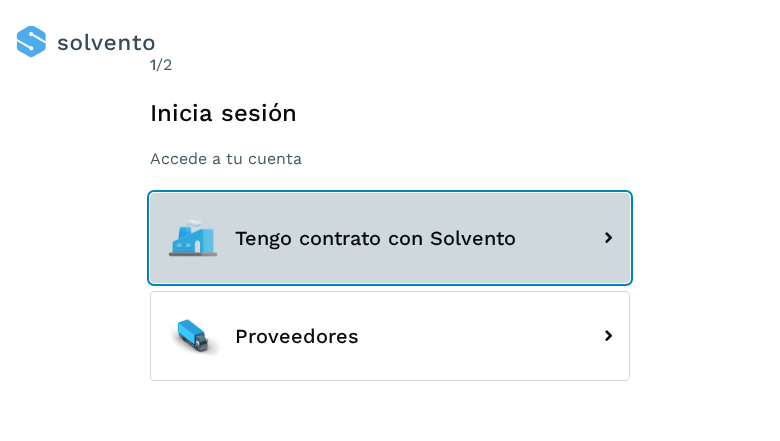 click on "Tengo contrato con Solvento" at bounding box center [390, 238] 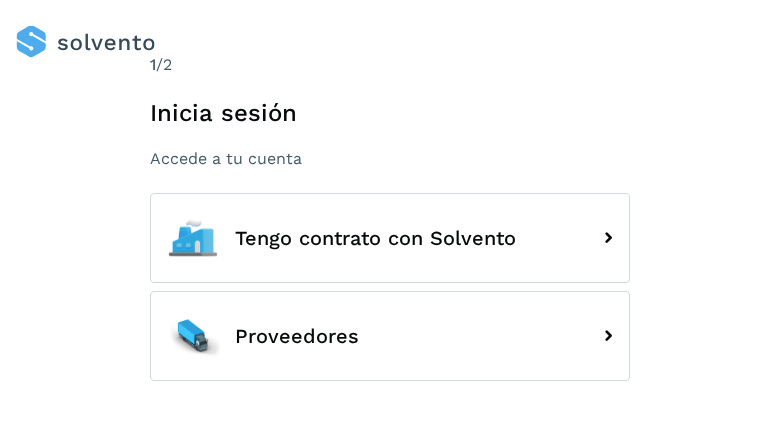 scroll, scrollTop: 0, scrollLeft: 0, axis: both 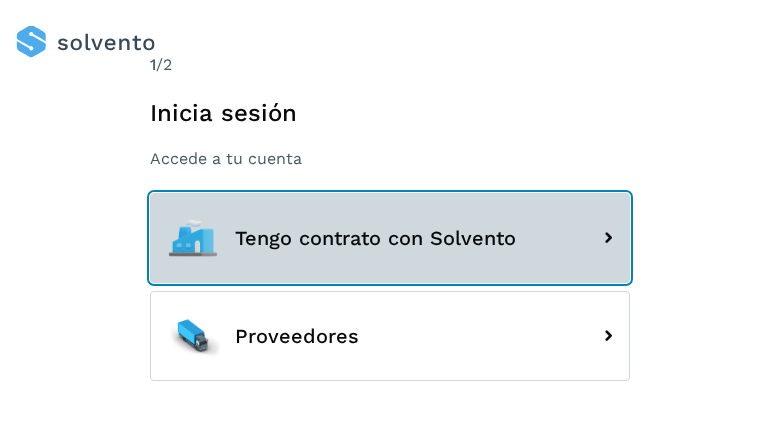 click on "Tengo contrato con Solvento" at bounding box center (390, 238) 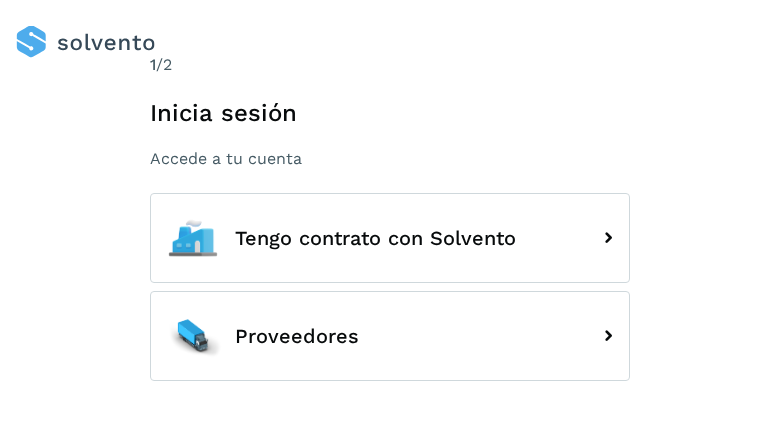 scroll, scrollTop: 0, scrollLeft: 0, axis: both 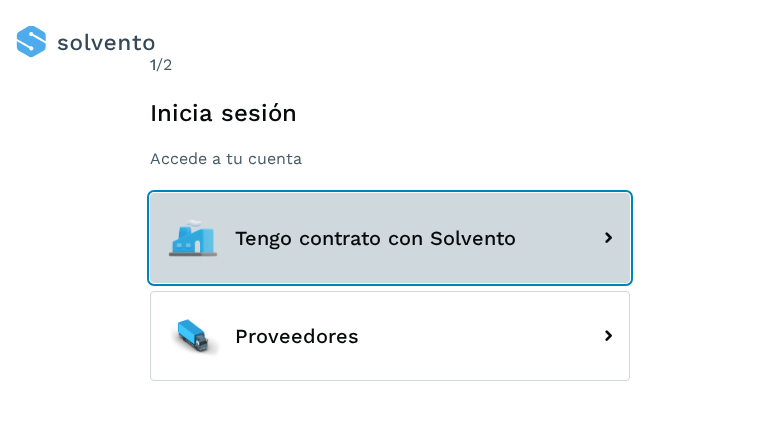 click on "Tengo contrato con Solvento" at bounding box center [390, 238] 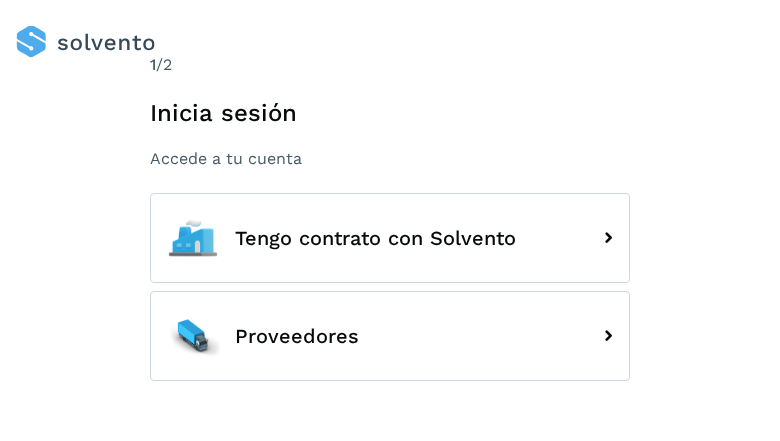 scroll, scrollTop: 0, scrollLeft: 0, axis: both 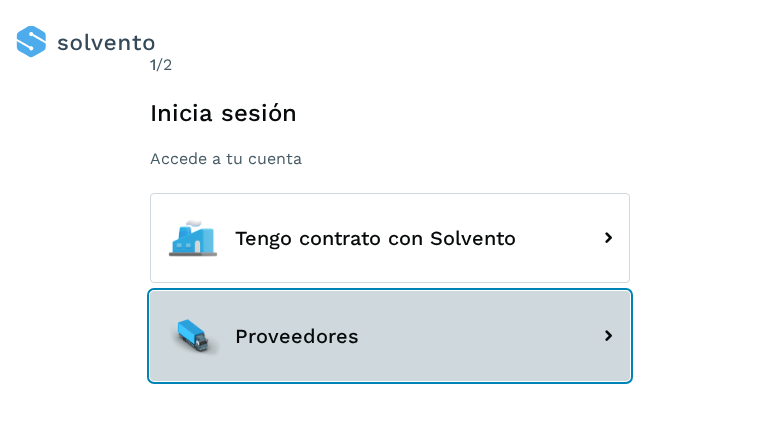 click on "Proveedores" at bounding box center (390, 336) 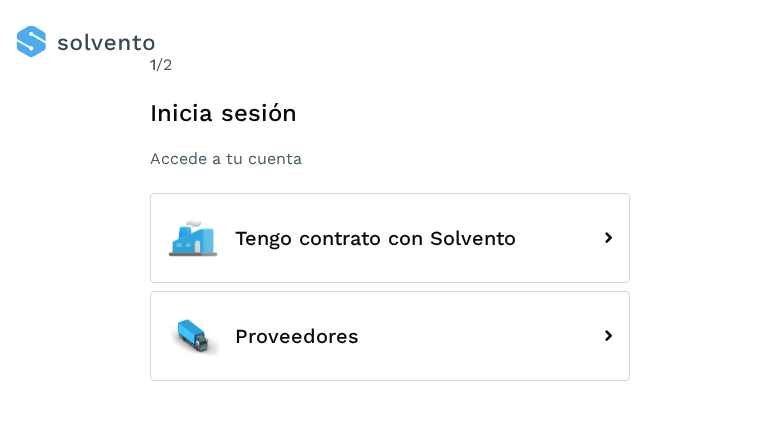 scroll, scrollTop: 0, scrollLeft: 0, axis: both 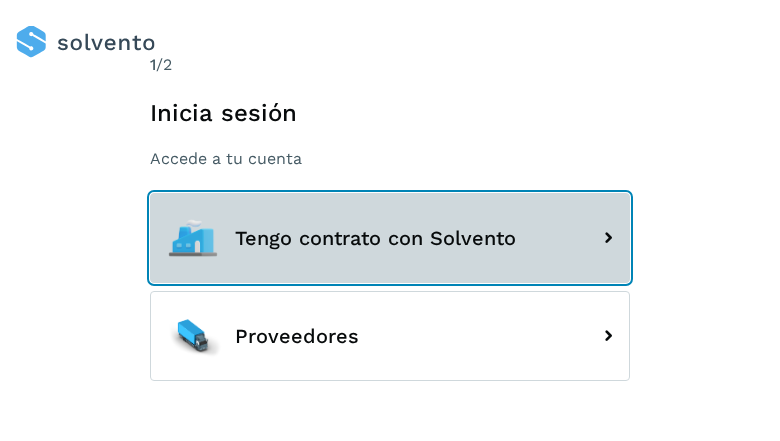 click on "Tengo contrato con Solvento" 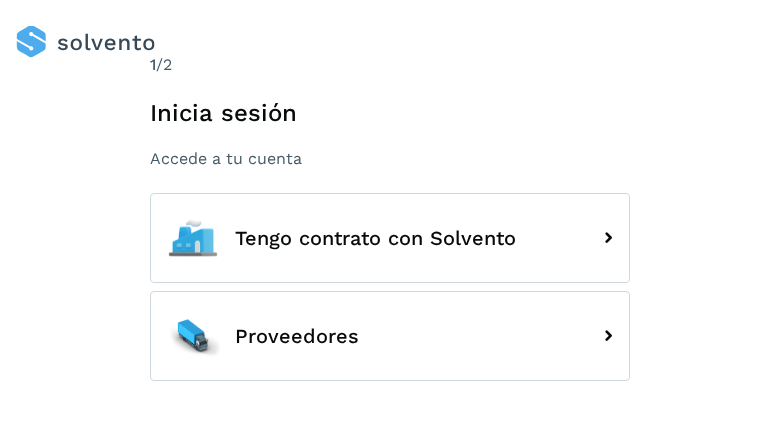 scroll, scrollTop: 0, scrollLeft: 0, axis: both 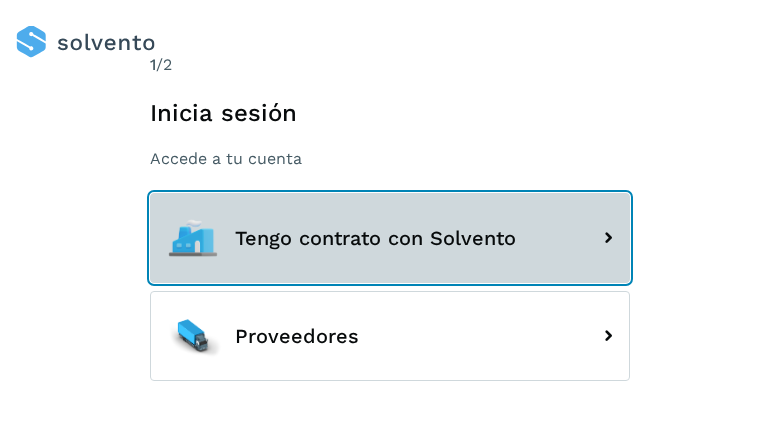 click 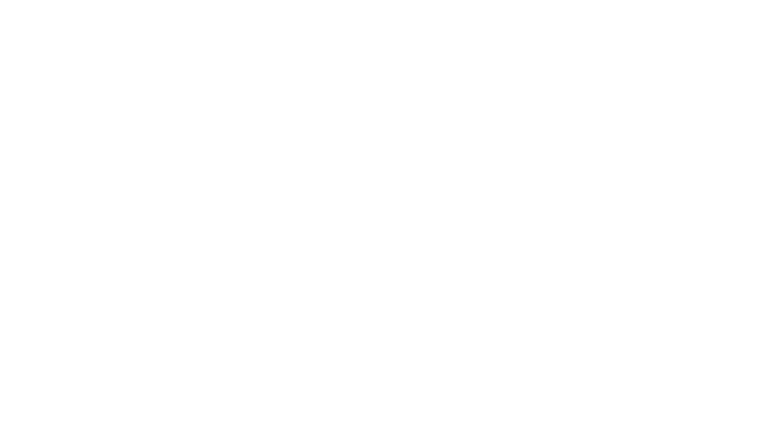 scroll, scrollTop: 0, scrollLeft: 0, axis: both 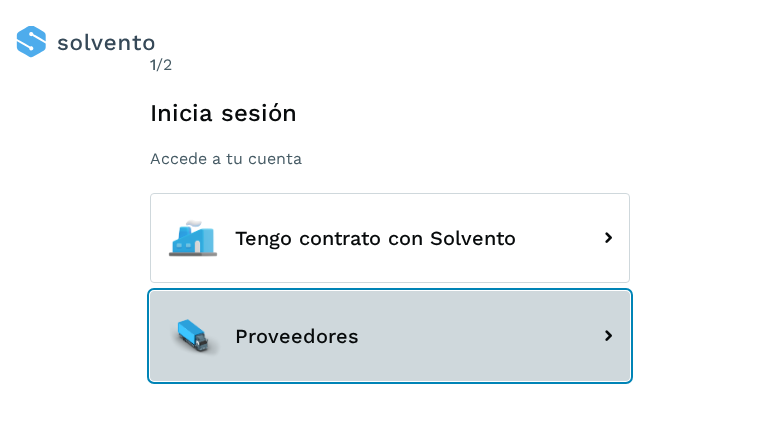 click on "Proveedores" at bounding box center (390, 336) 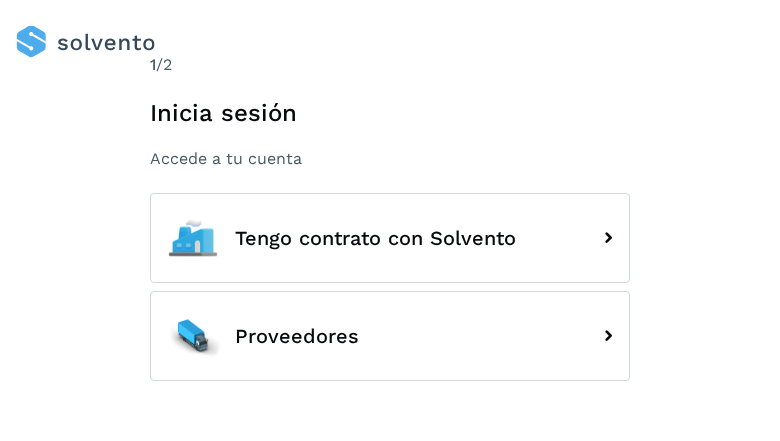 scroll, scrollTop: 0, scrollLeft: 0, axis: both 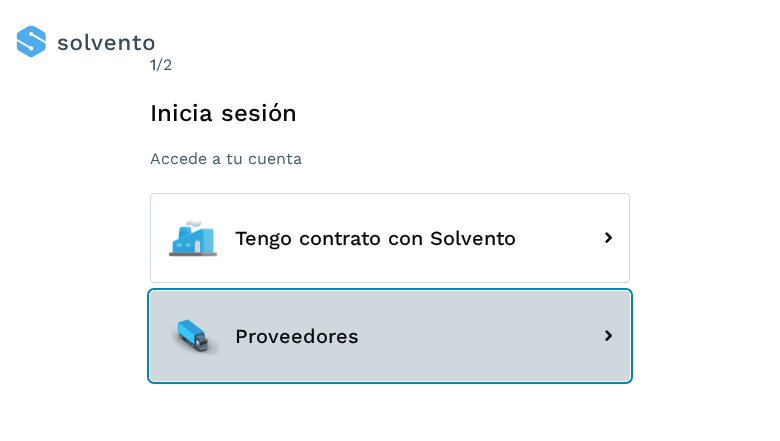 click 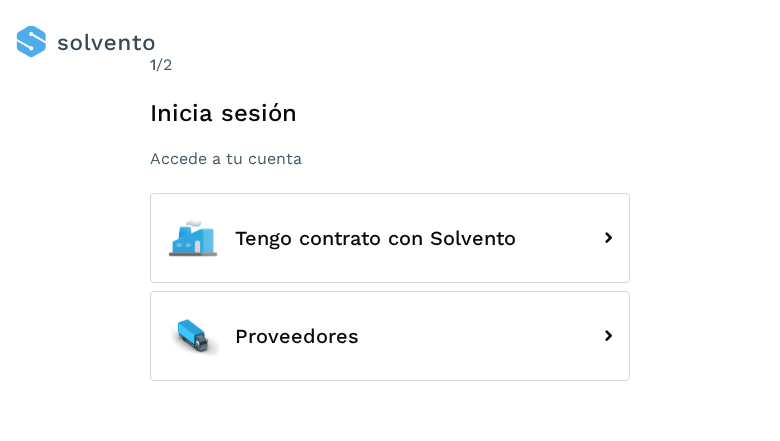 scroll, scrollTop: 0, scrollLeft: 0, axis: both 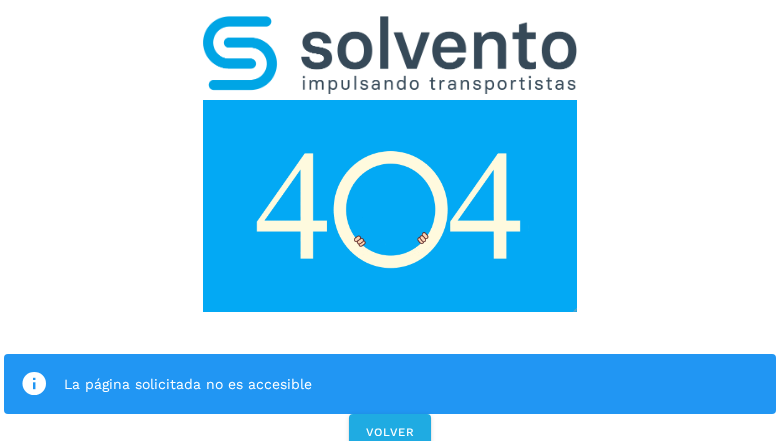 click on "La página solicitada no es accesible  VOLVER" at bounding box center [390, 227] 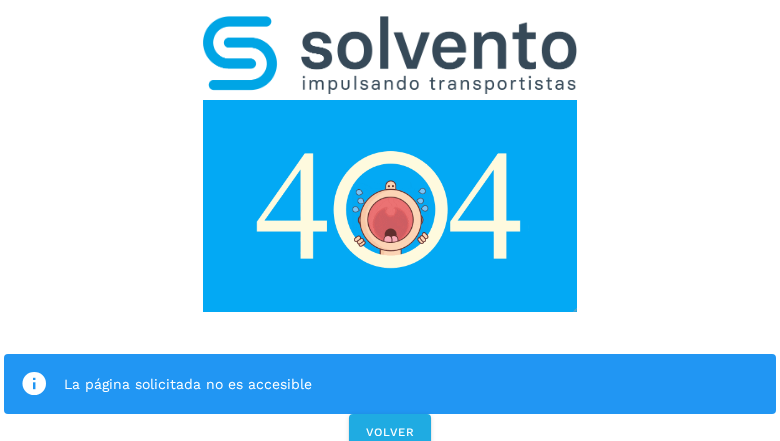 click on "La página solicitada no es accesible  VOLVER" at bounding box center [390, 227] 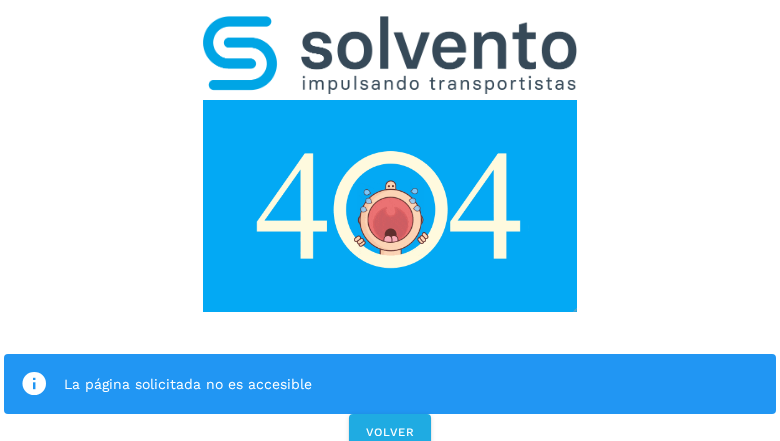 click on "La página solicitada no es accesible  VOLVER" at bounding box center [390, 227] 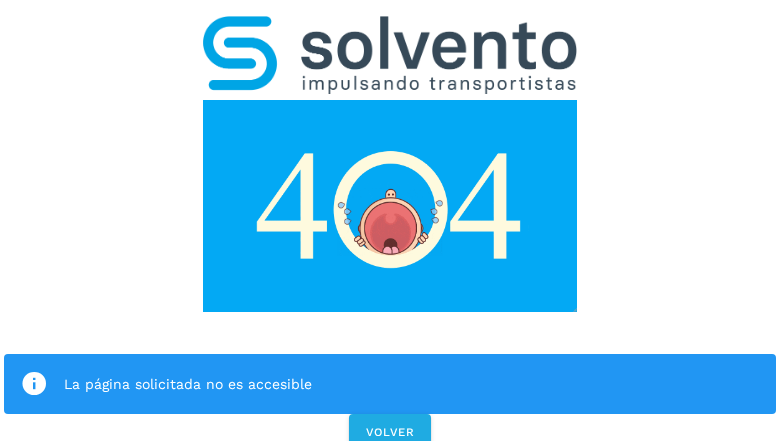 click on "La página solicitada no es accesible  VOLVER" at bounding box center (390, 227) 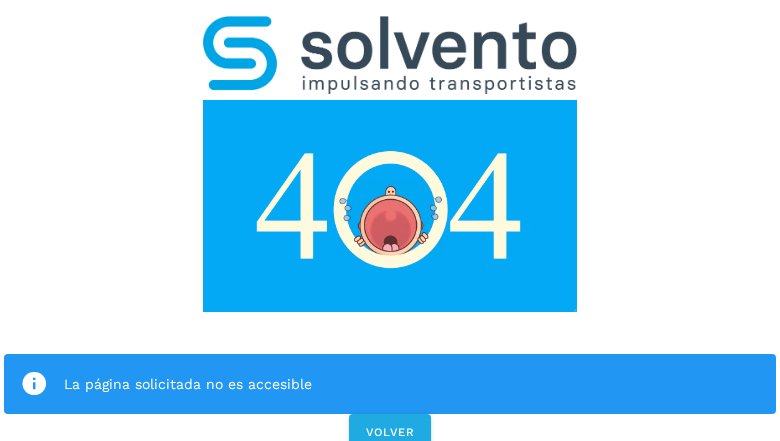 click on "La página solicitada no es accesible  VOLVER" at bounding box center (390, 227) 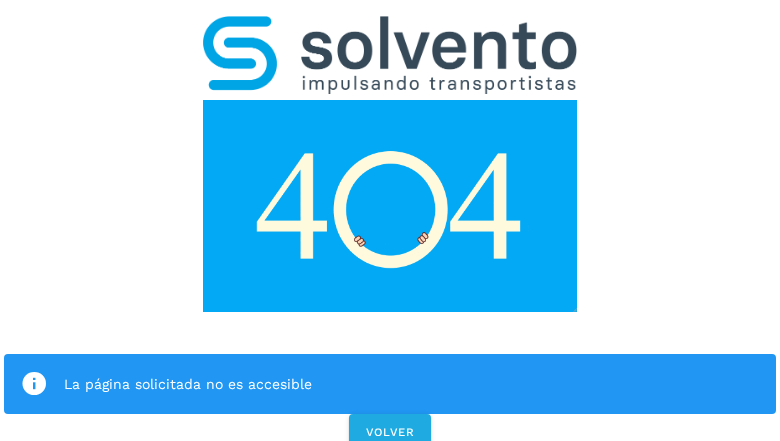 click on "La página solicitada no es accesible" at bounding box center [390, 384] 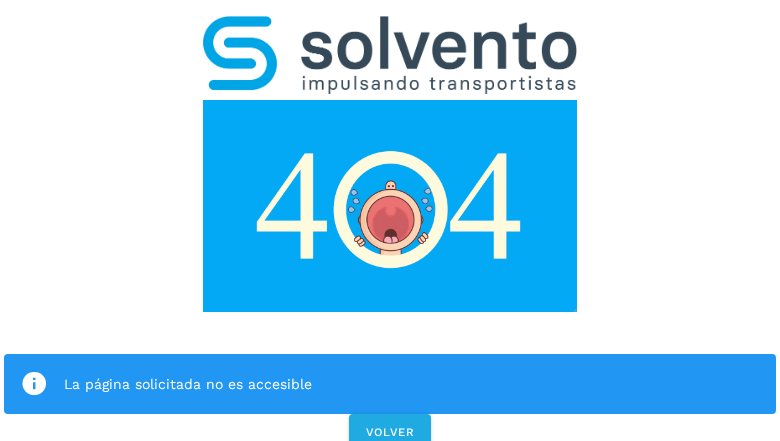 click at bounding box center (390, 206) 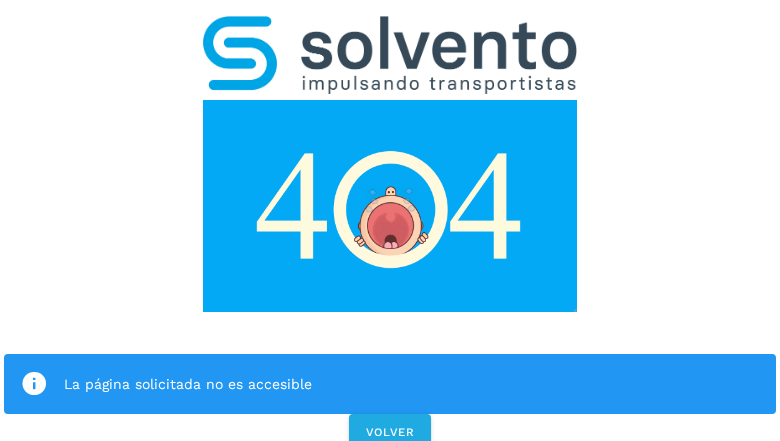 click at bounding box center (390, 206) 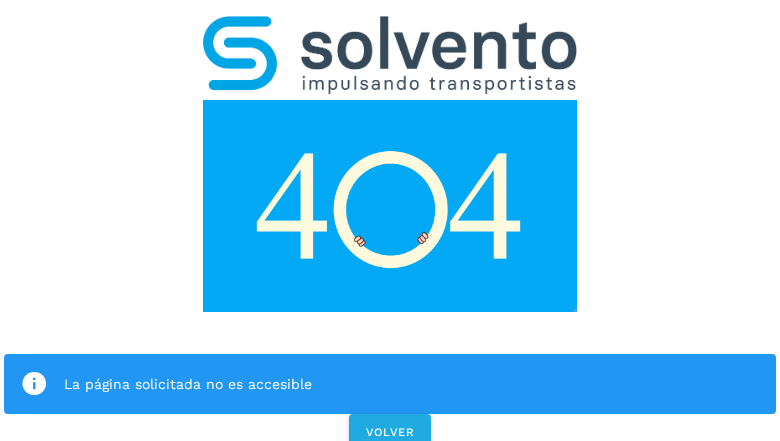 click at bounding box center (390, 55) 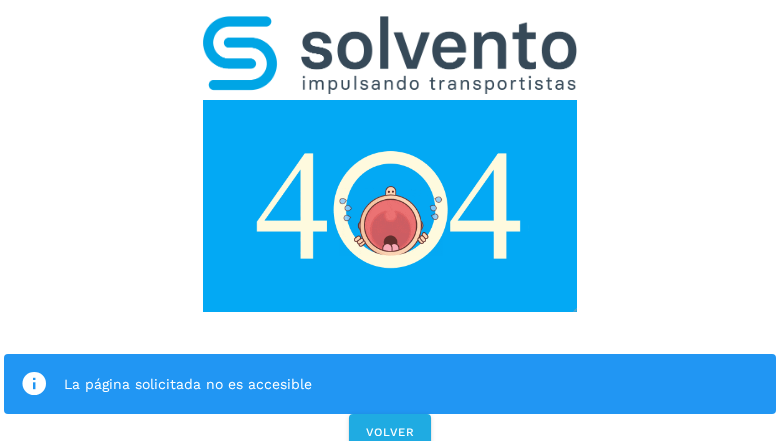 click at bounding box center (390, 206) 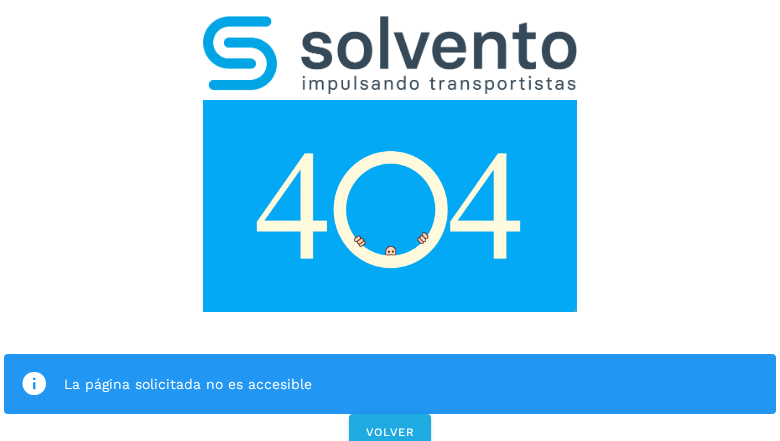 click on "La página solicitada no es accesible" 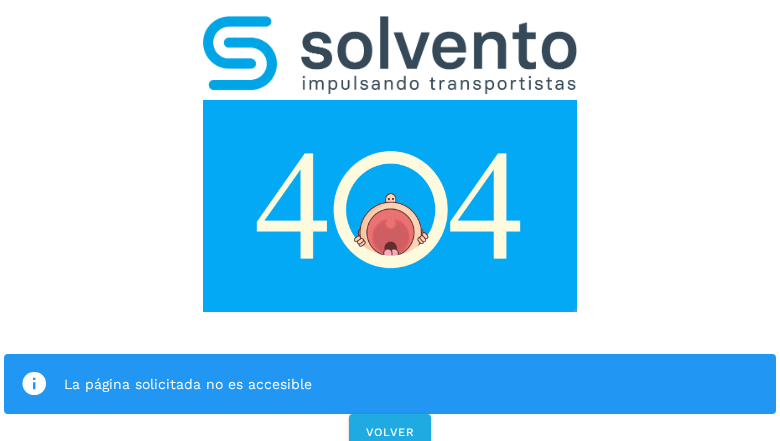 click on "La página solicitada no es accesible" 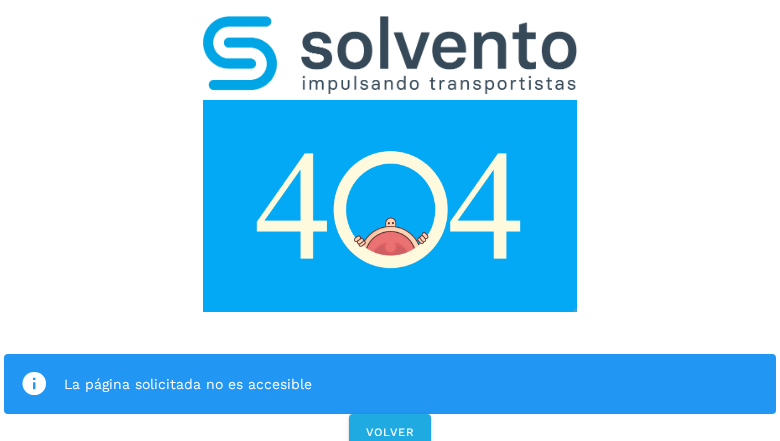 click at bounding box center [34, 384] 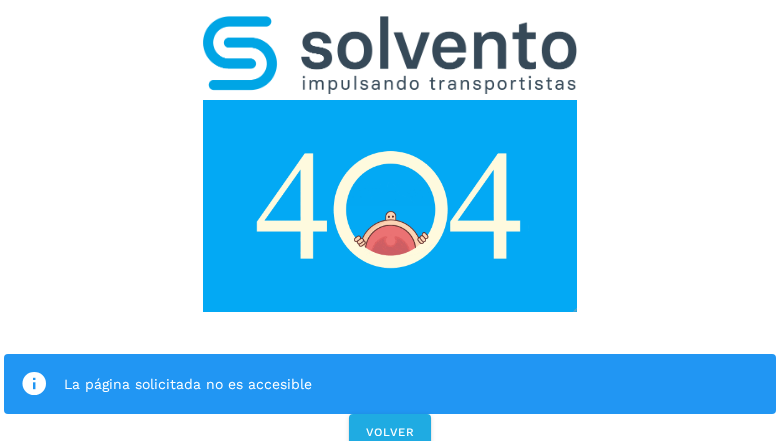 click on "La página solicitada no es accesible" 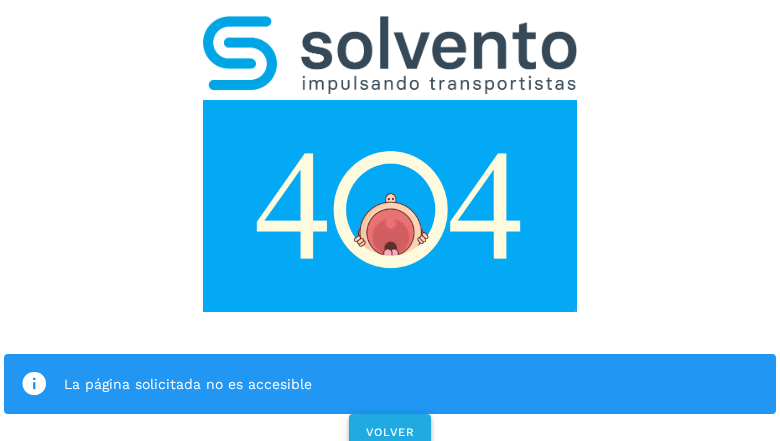 click on "VOLVER" 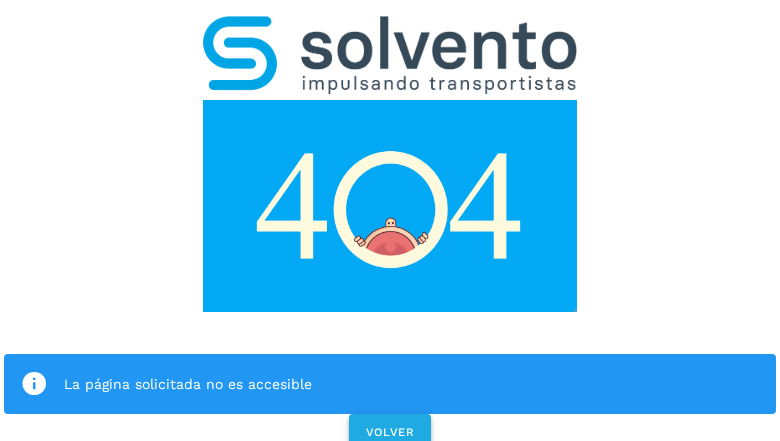 click on "VOLVER" 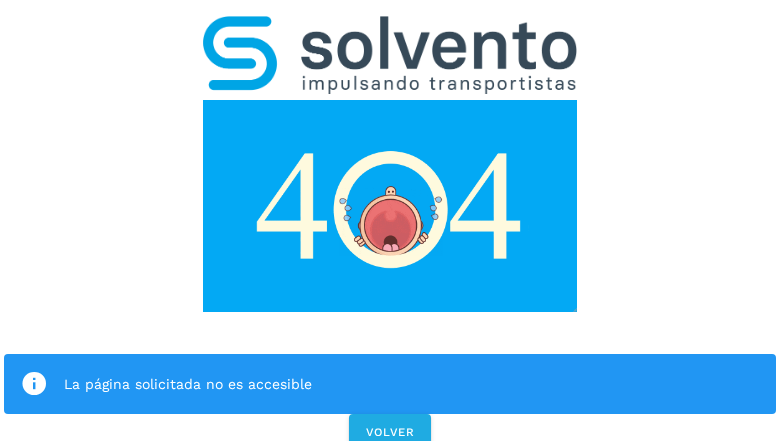 click on "La página solicitada no es accesible  VOLVER" at bounding box center (390, 227) 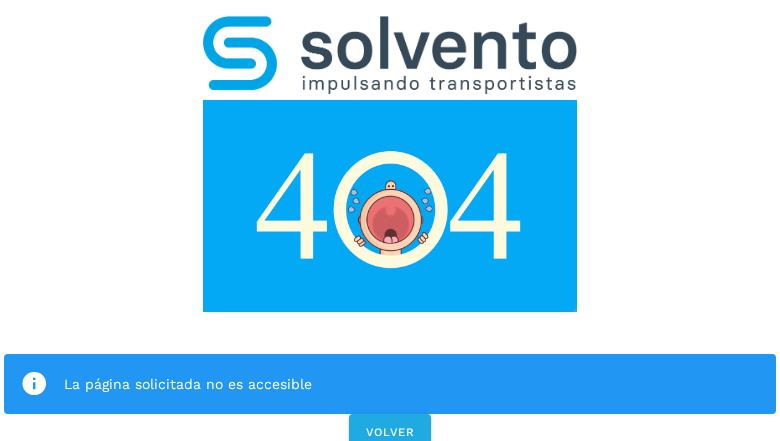 click on "La página solicitada no es accesible  VOLVER" at bounding box center (390, 227) 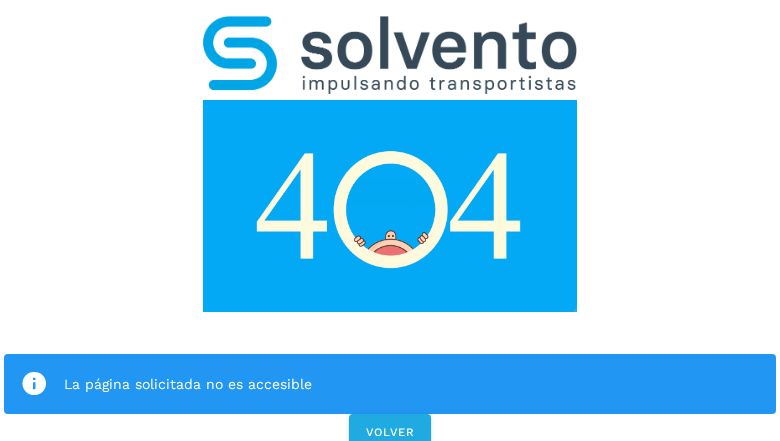 click on "La página solicitada no es accesible  VOLVER" at bounding box center [390, 227] 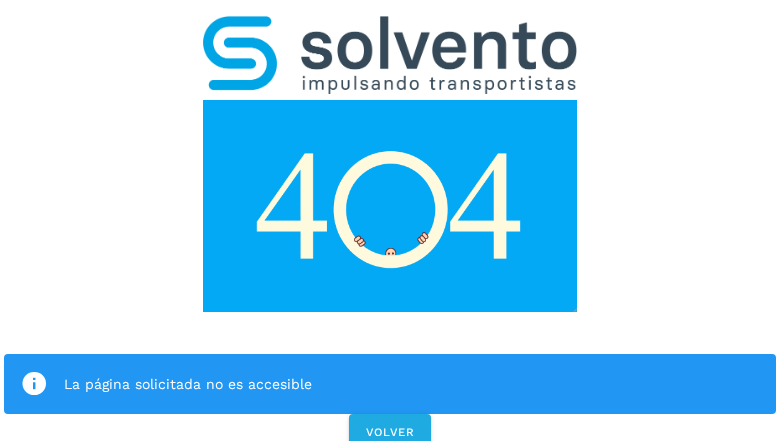 click on "La página solicitada no es accesible  VOLVER" at bounding box center [390, 227] 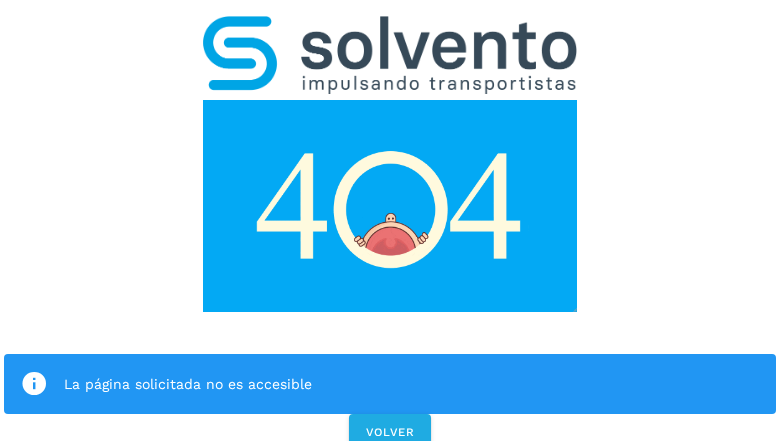 click on "La página solicitada no es accesible  VOLVER" at bounding box center (390, 227) 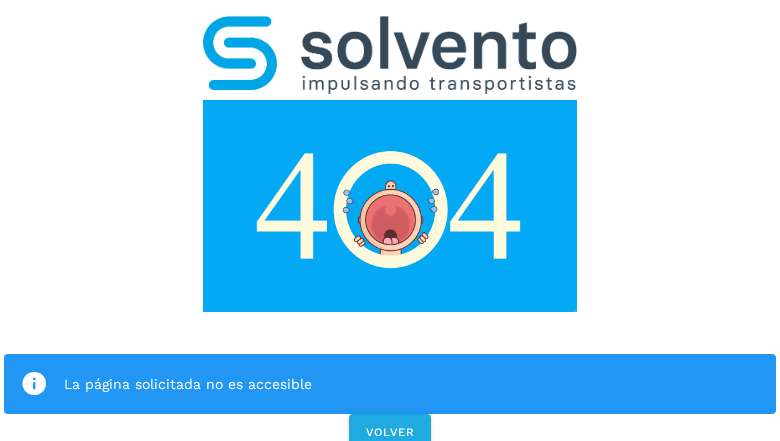 click on "La página solicitada no es accesible" at bounding box center [390, 384] 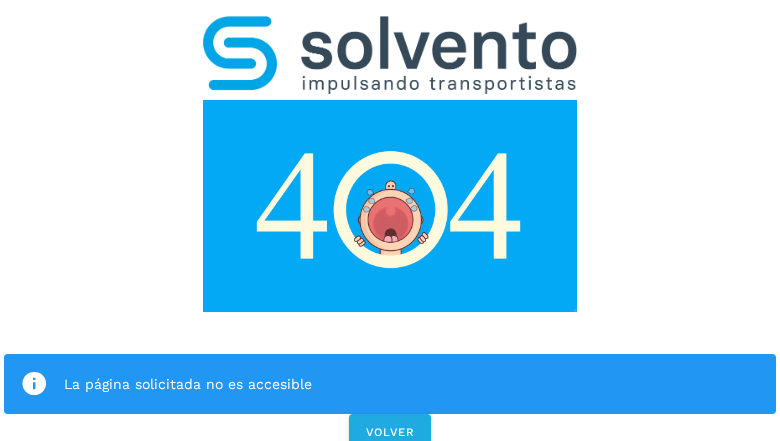 click at bounding box center [390, 206] 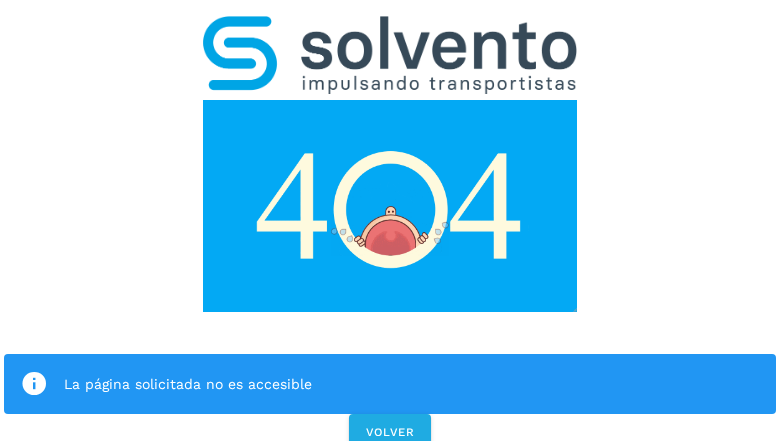 click at bounding box center (390, 206) 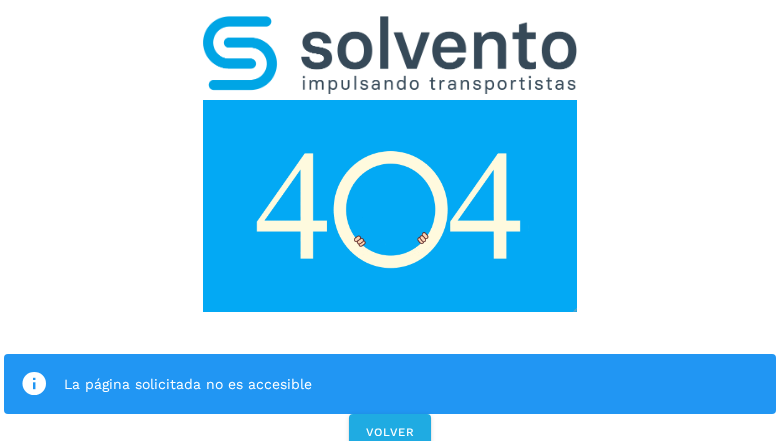 click at bounding box center [390, 55] 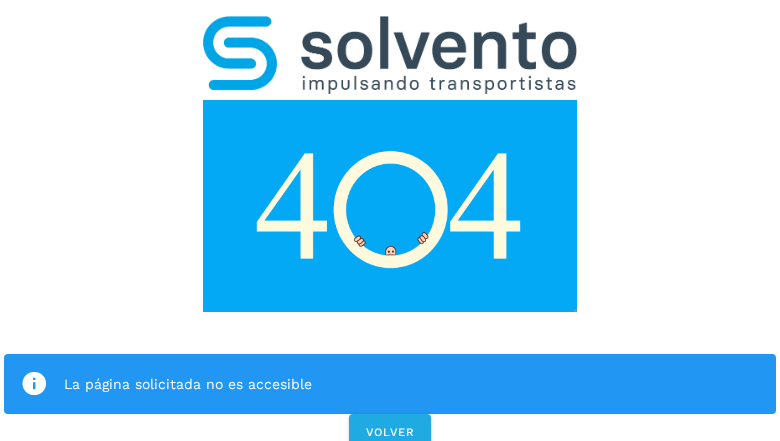 click at bounding box center [390, 206] 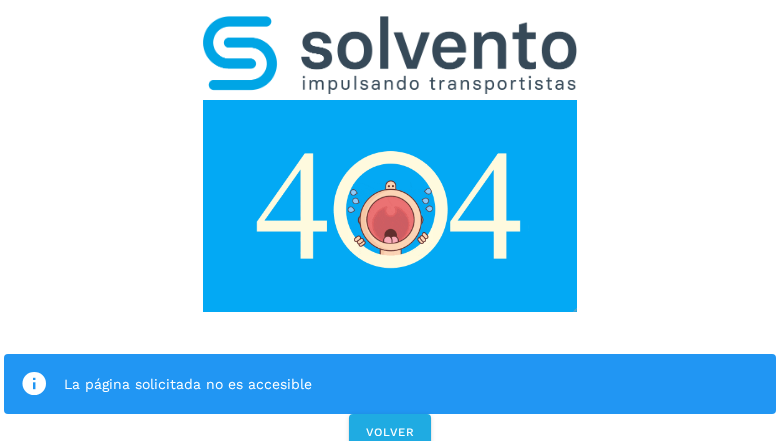 click on "La página solicitada no es accesible" 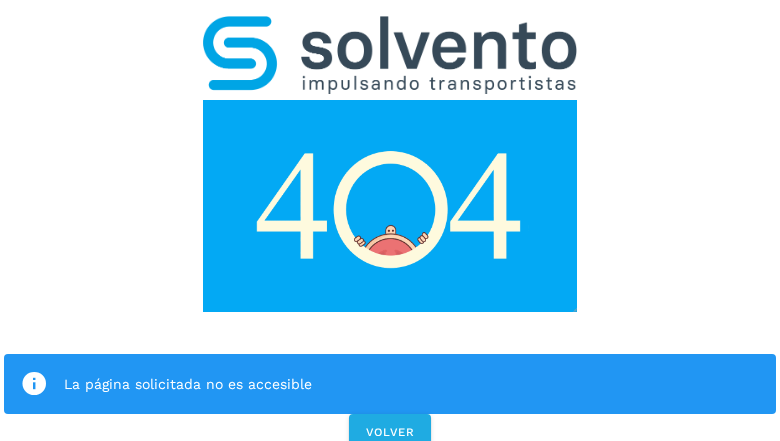 click on "La página solicitada no es accesible" 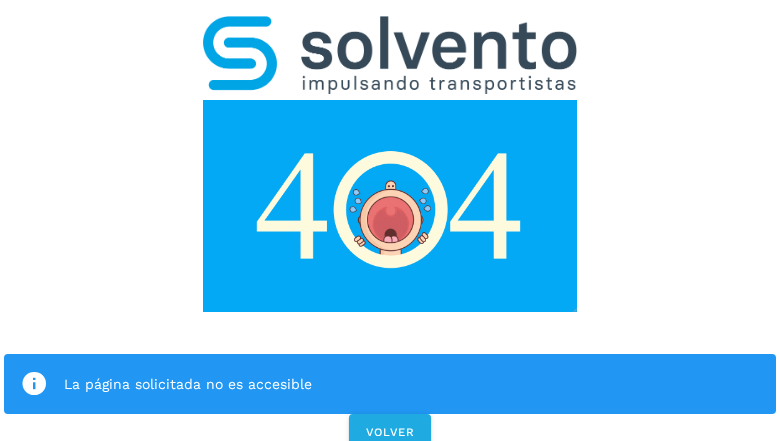 click at bounding box center [34, 384] 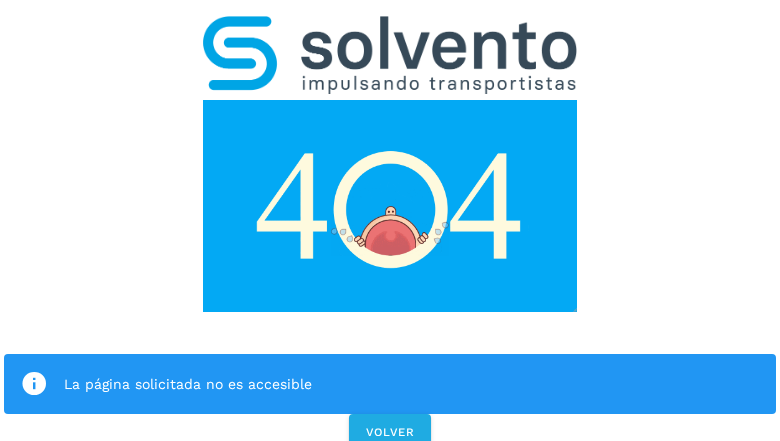 click on "La página solicitada no es accesible" 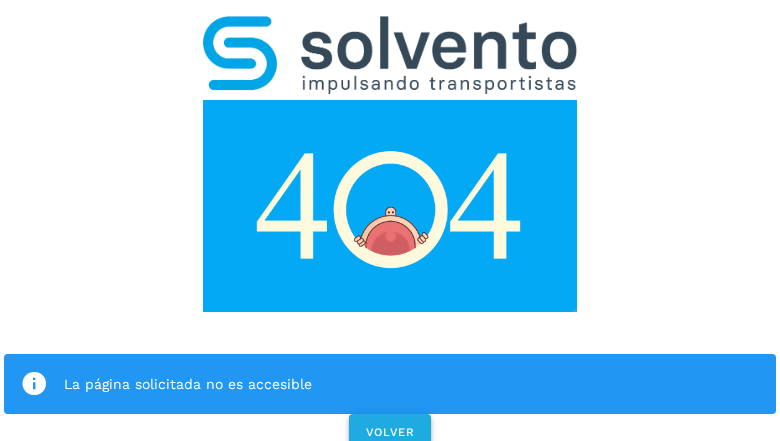 click on "VOLVER" 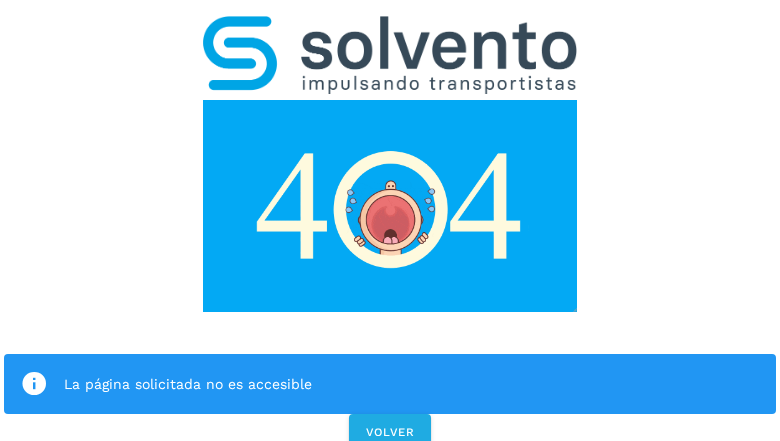 scroll, scrollTop: 0, scrollLeft: 0, axis: both 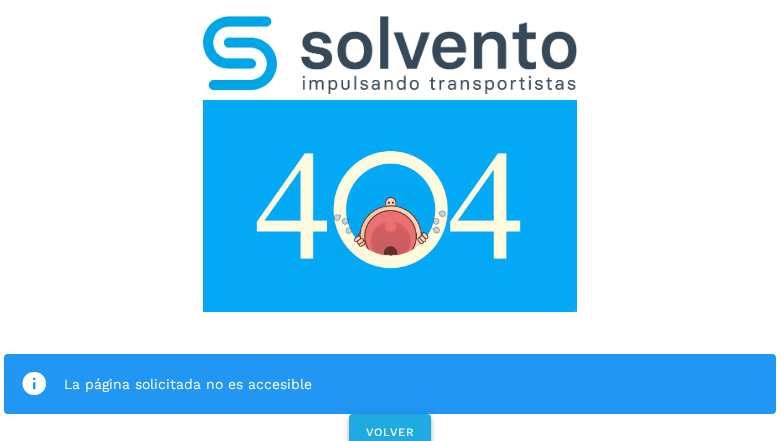 click on "VOLVER" 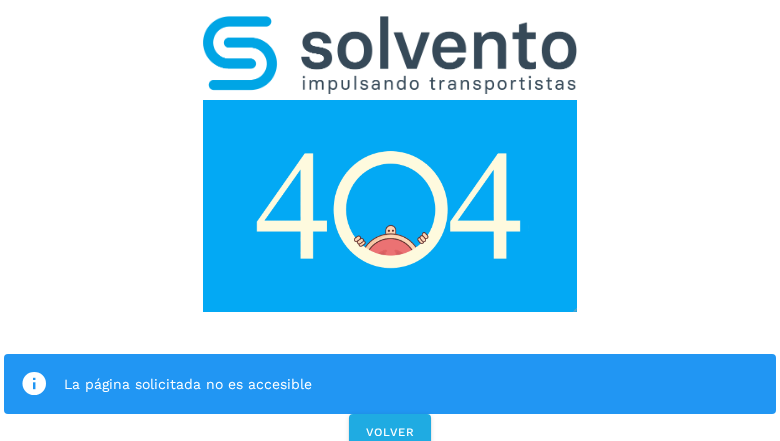 click on "La página solicitada no es accesible  VOLVER" at bounding box center [390, 227] 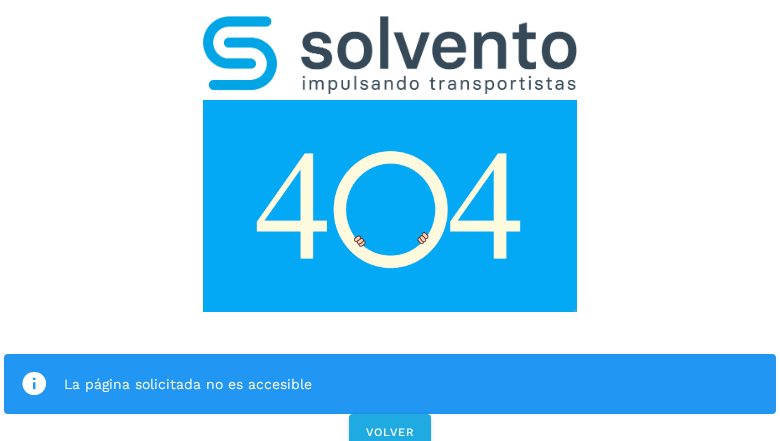 click on "La página solicitada no es accesible  VOLVER" at bounding box center (390, 227) 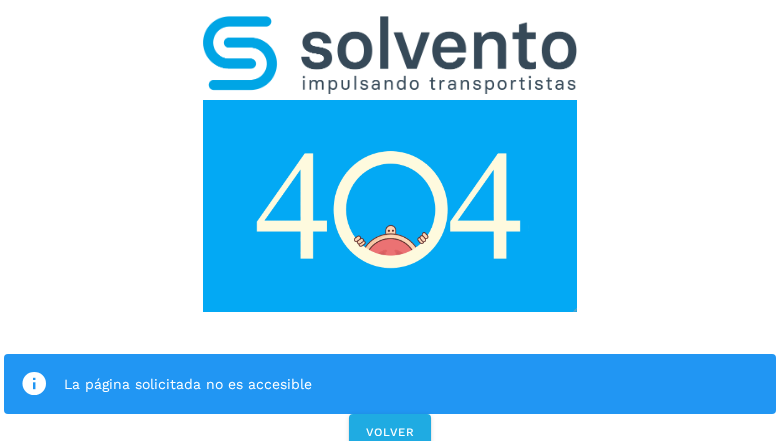 click on "La página solicitada no es accesible  VOLVER" at bounding box center (390, 227) 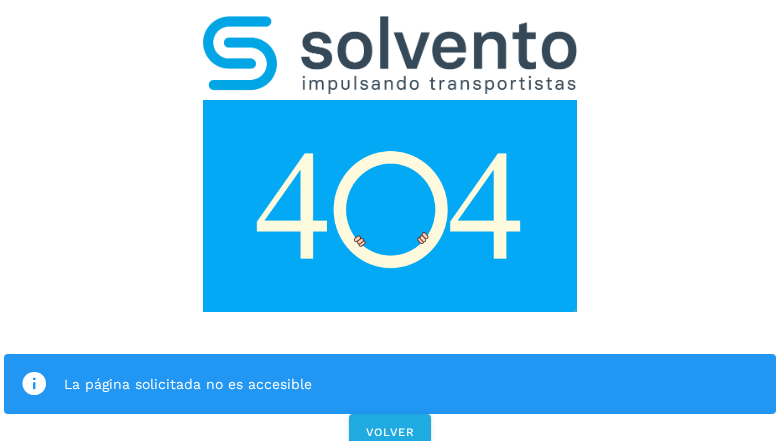 click on "La página solicitada no es accesible  VOLVER" at bounding box center [390, 227] 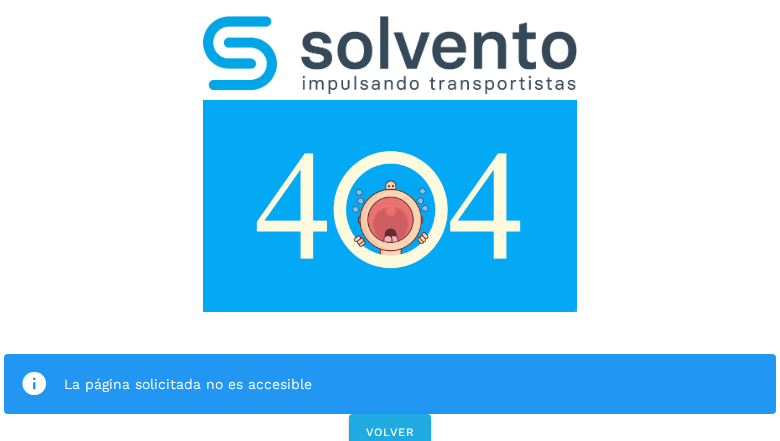 click on "La página solicitada no es accesible  VOLVER" at bounding box center [390, 227] 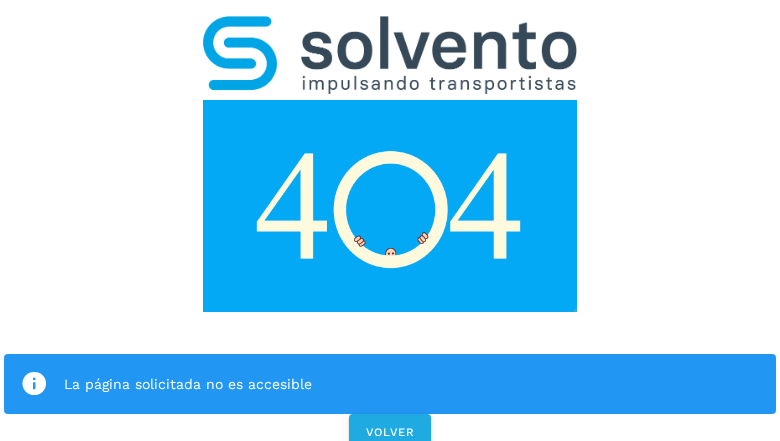 click on "La página solicitada no es accesible" at bounding box center [390, 384] 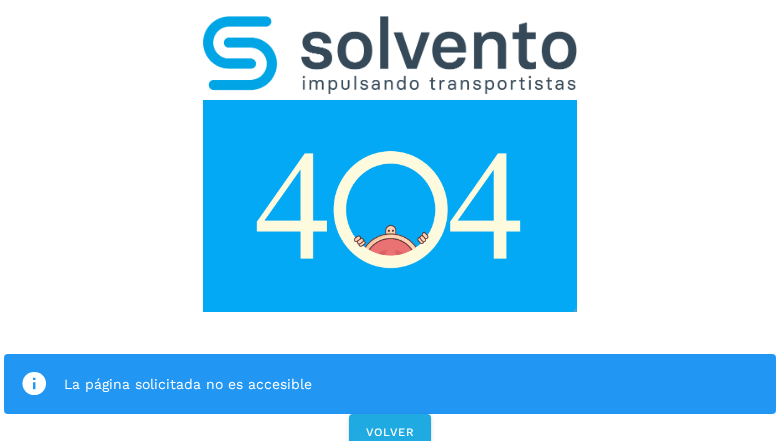 click at bounding box center [390, 206] 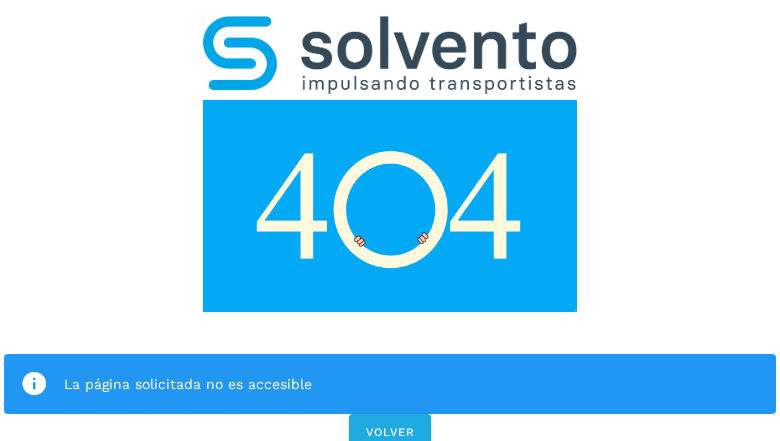 click at bounding box center [390, 206] 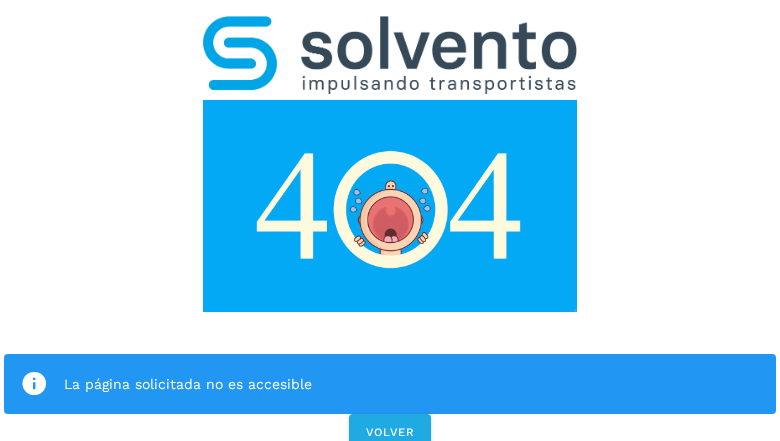 click at bounding box center [390, 55] 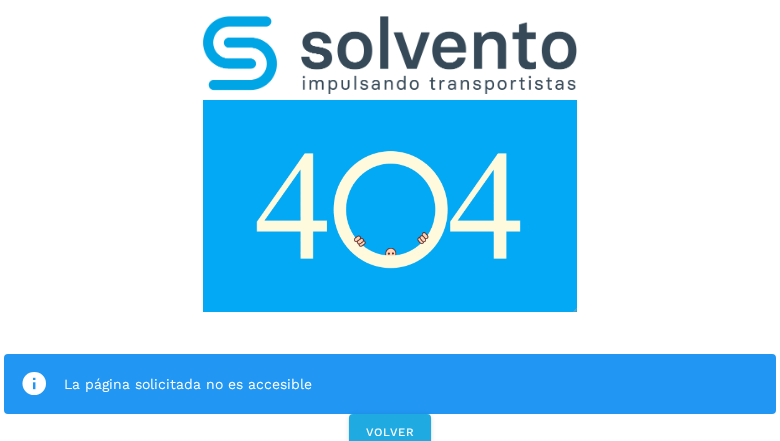 click at bounding box center (390, 206) 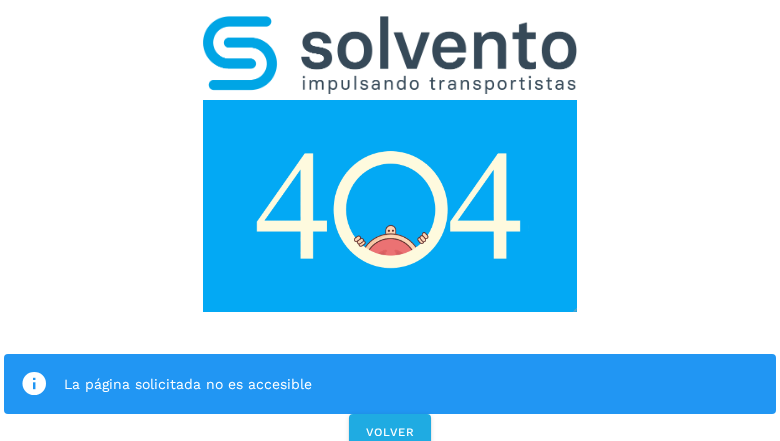 click on "La página solicitada no es accesible" 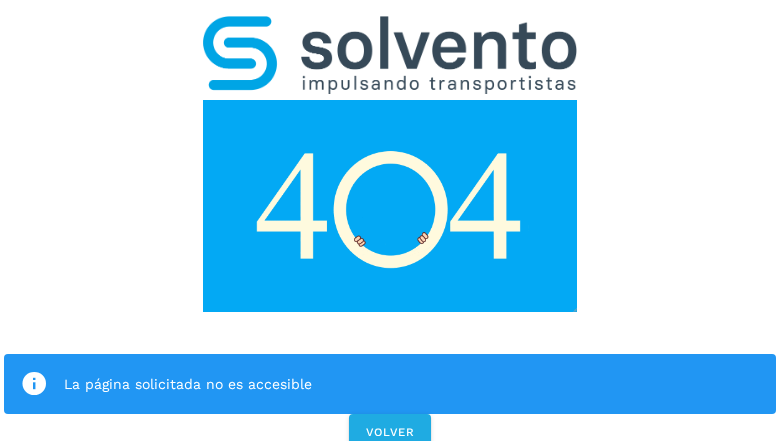 click on "La página solicitada no es accesible" 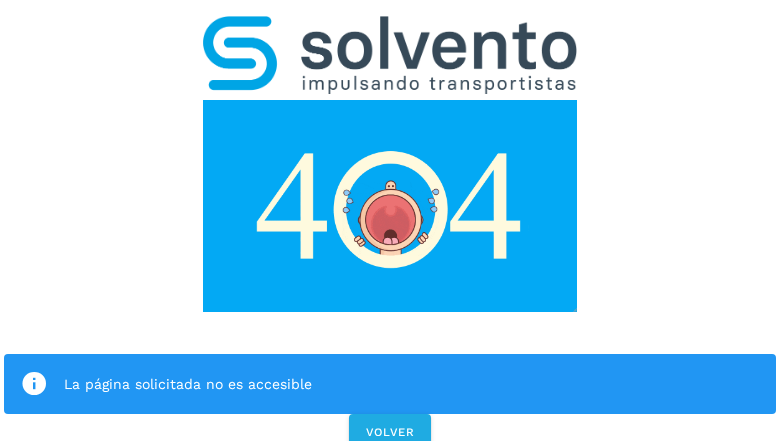 click at bounding box center [34, 384] 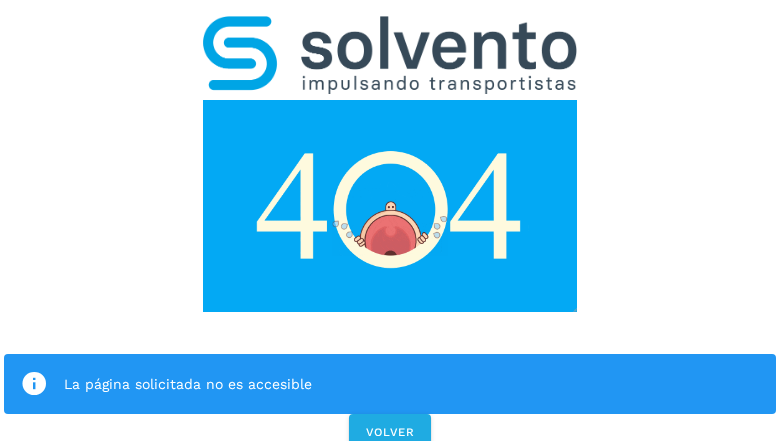 click on "La página solicitada no es accesible" 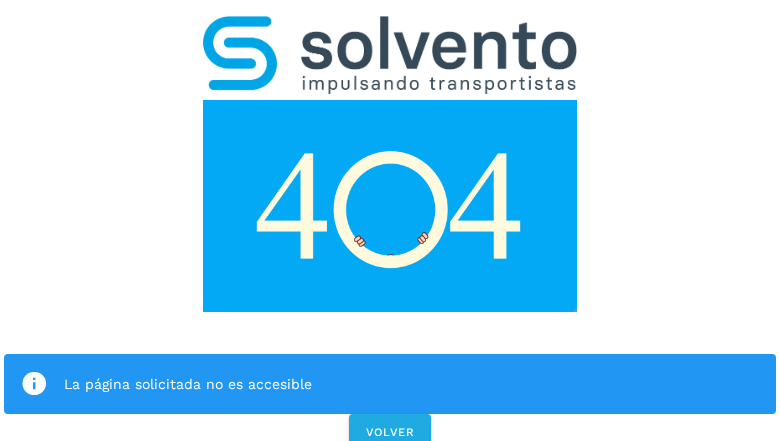 click on "VOLVER" 